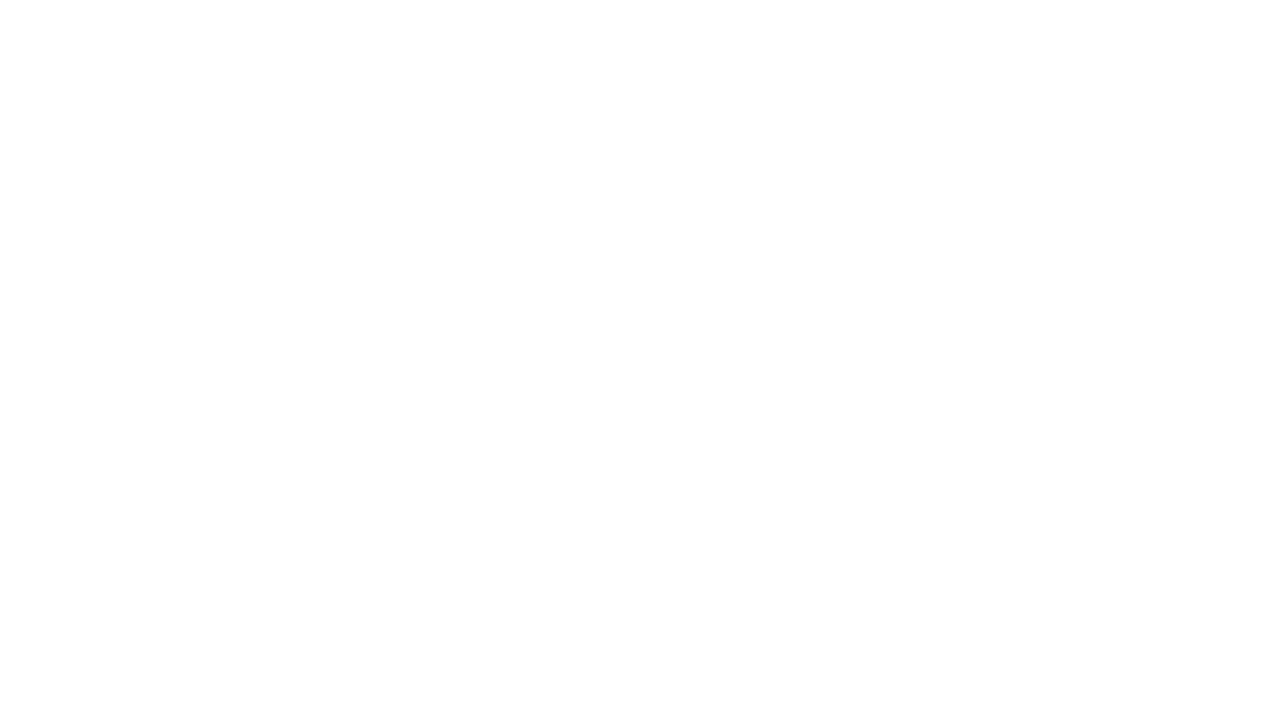 scroll, scrollTop: 0, scrollLeft: 0, axis: both 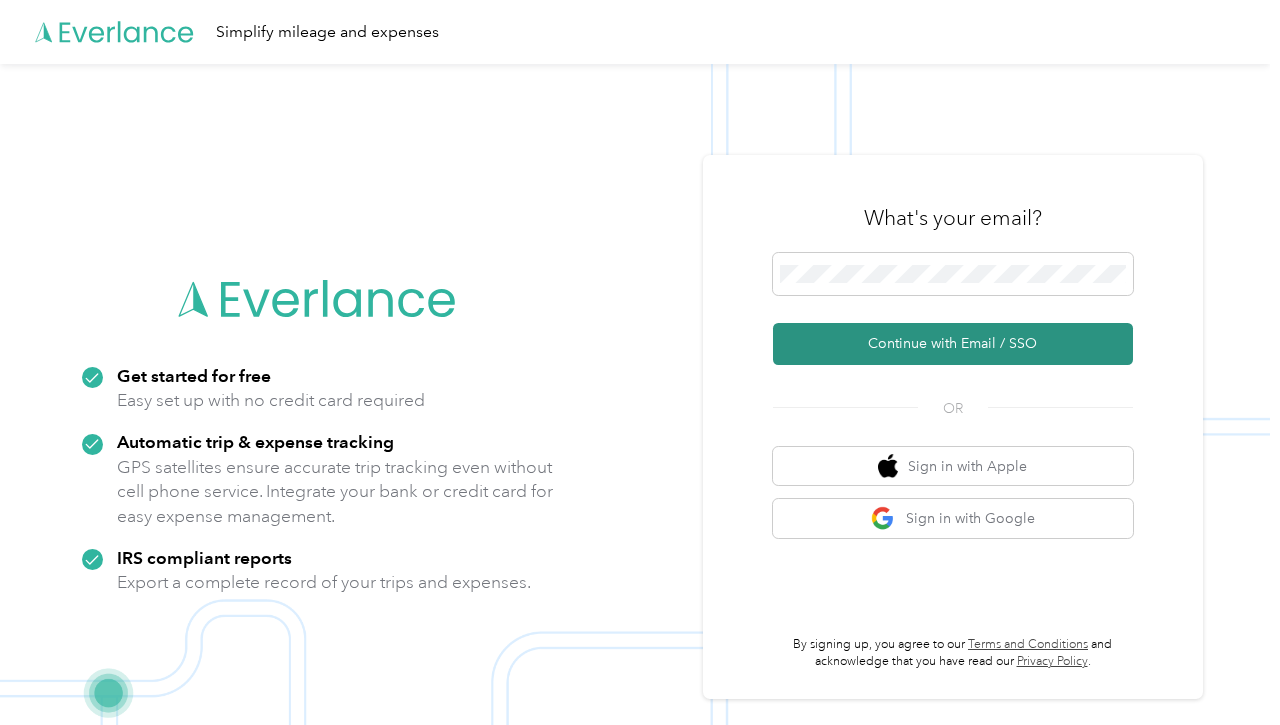 click on "Continue with Email / SSO" at bounding box center (953, 344) 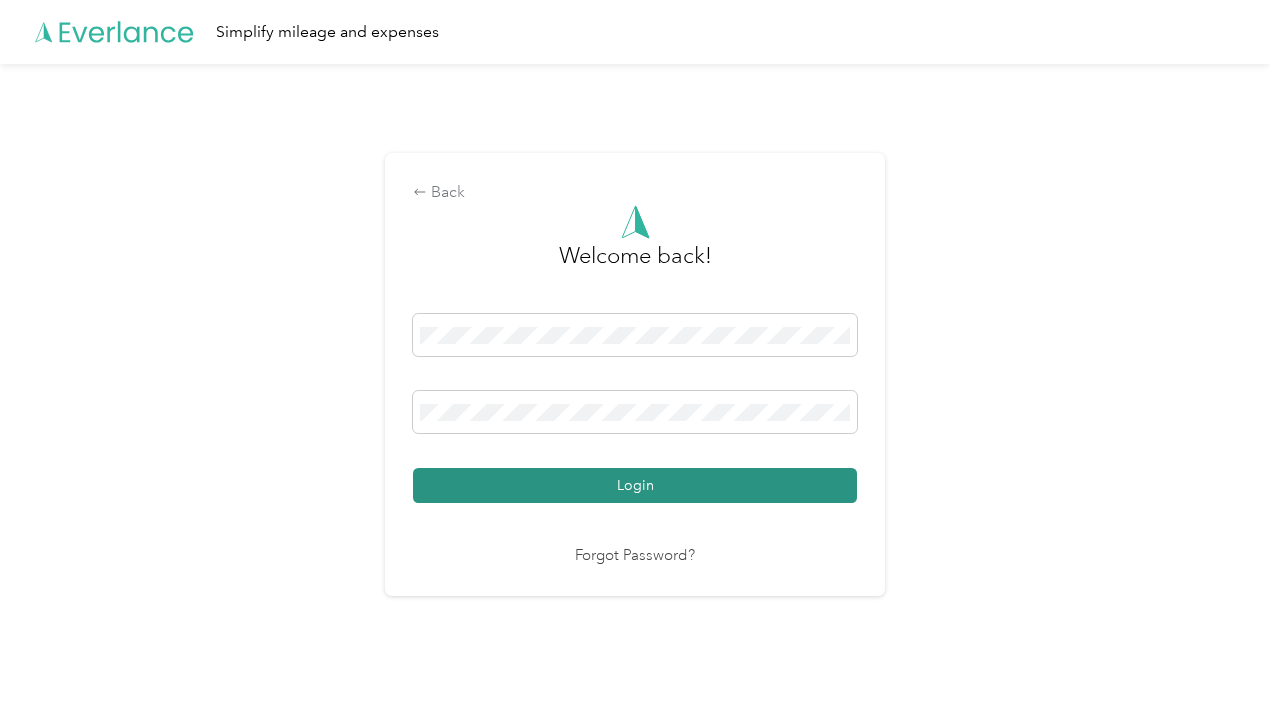 click on "Login" at bounding box center (635, 485) 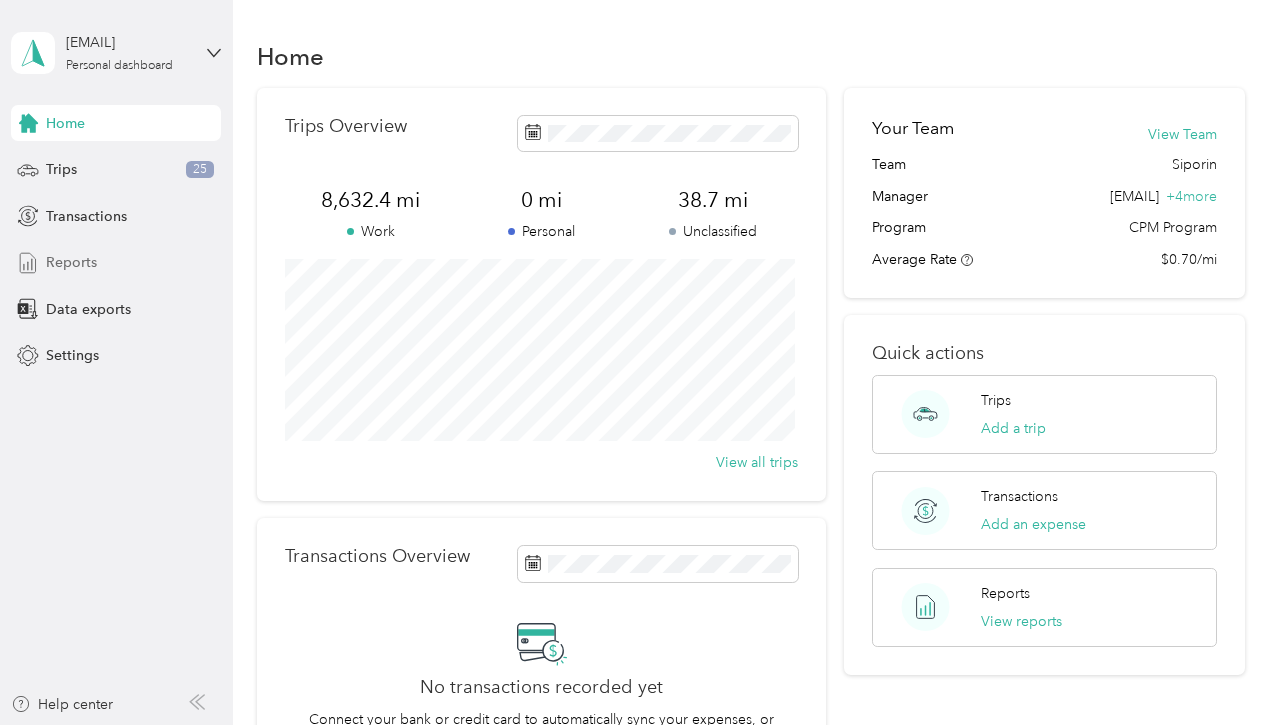 click on "Reports" at bounding box center [71, 262] 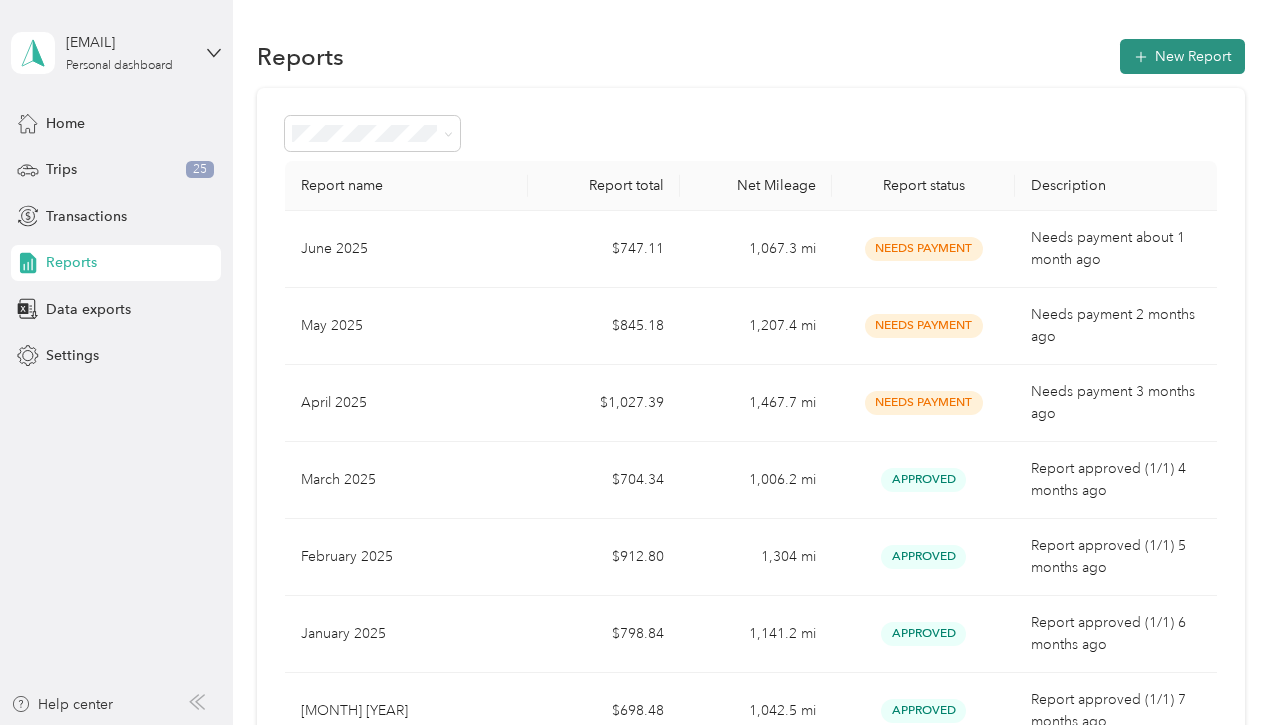 click on "New Report" at bounding box center [1182, 56] 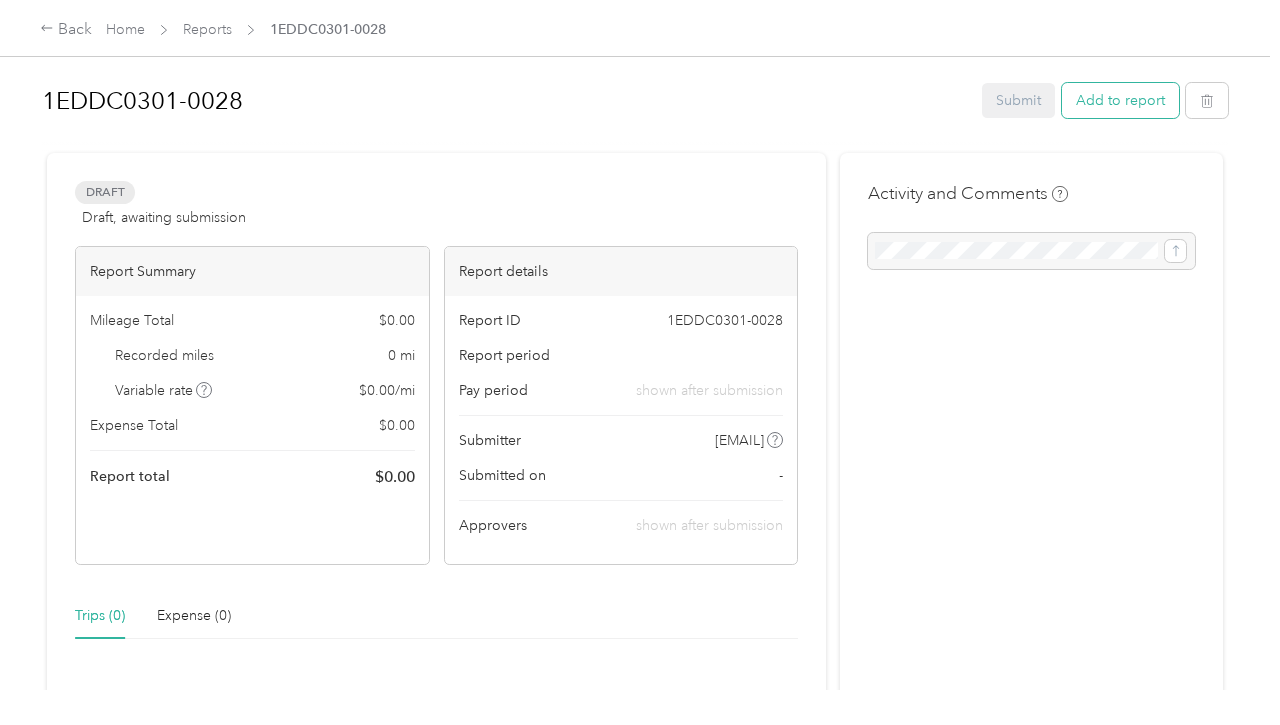 click on "Add to report" at bounding box center (1120, 100) 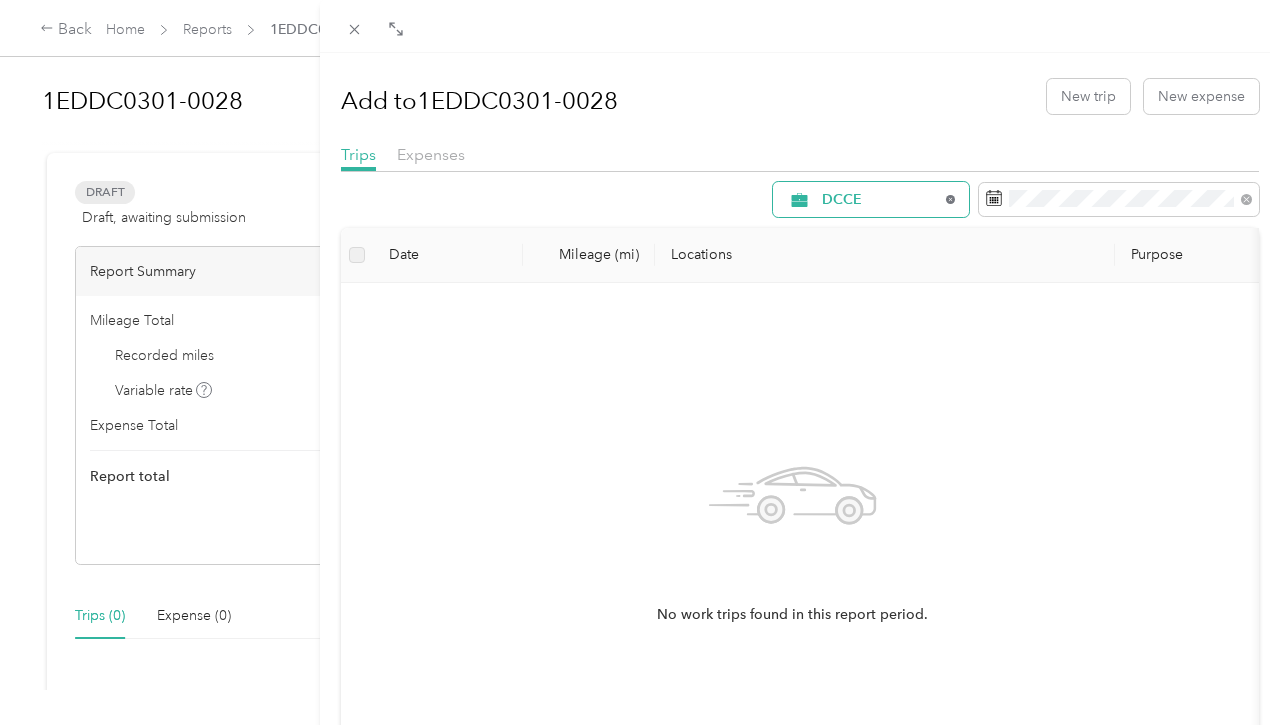 click 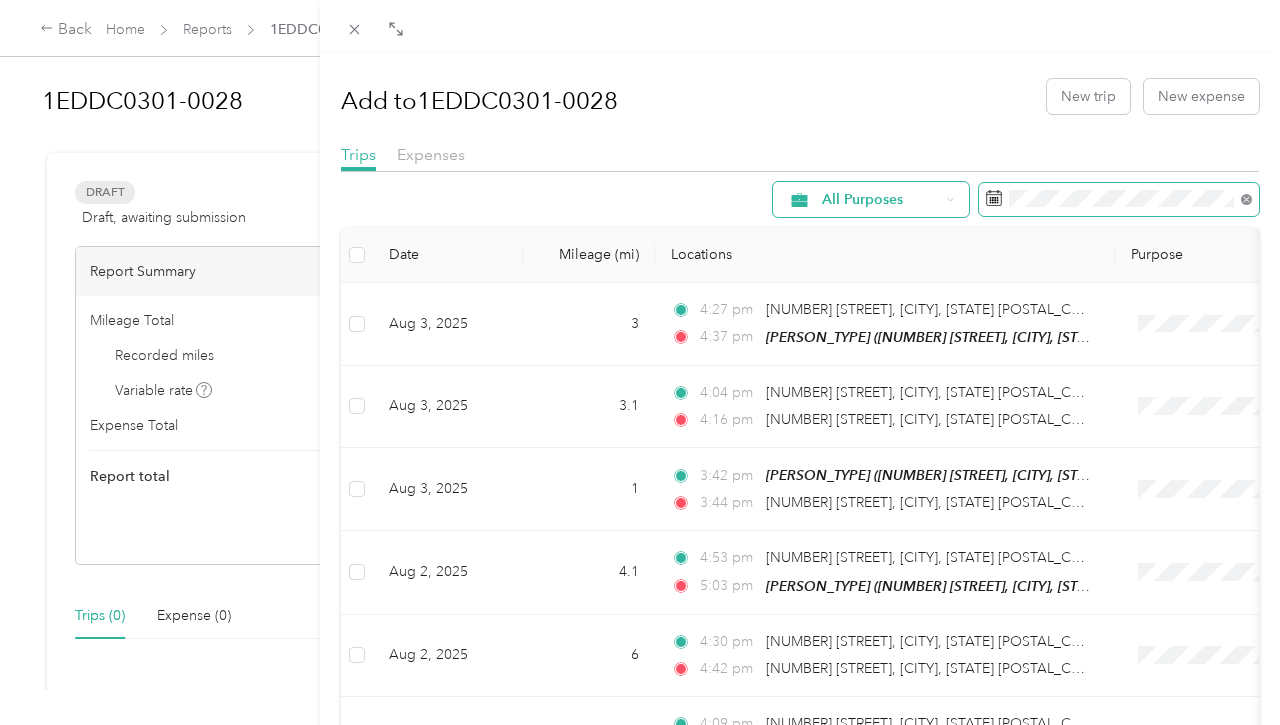 click 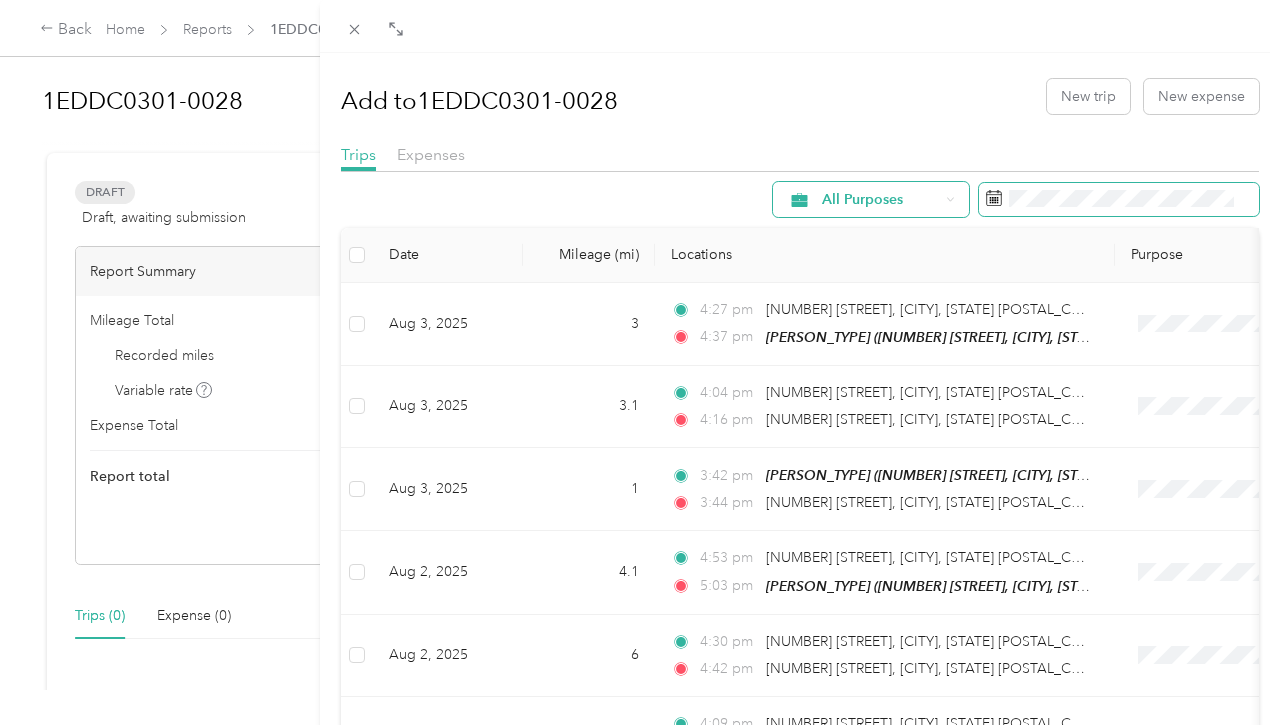 click 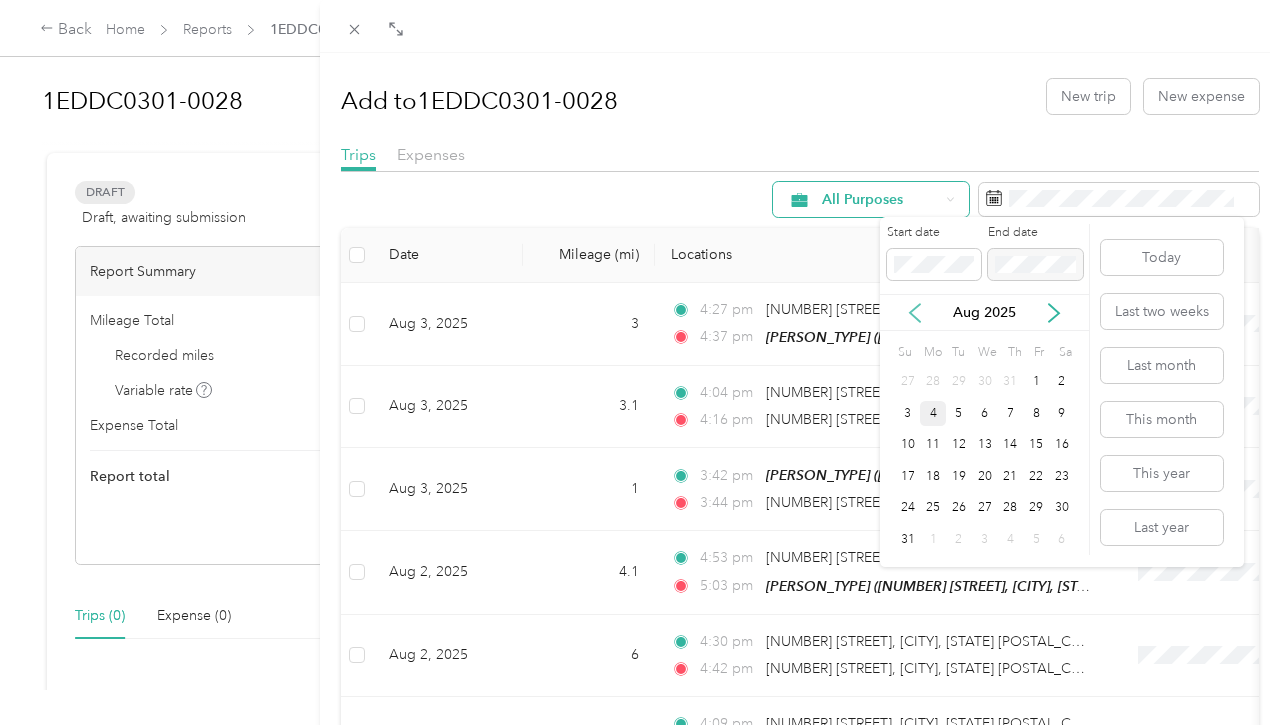 click 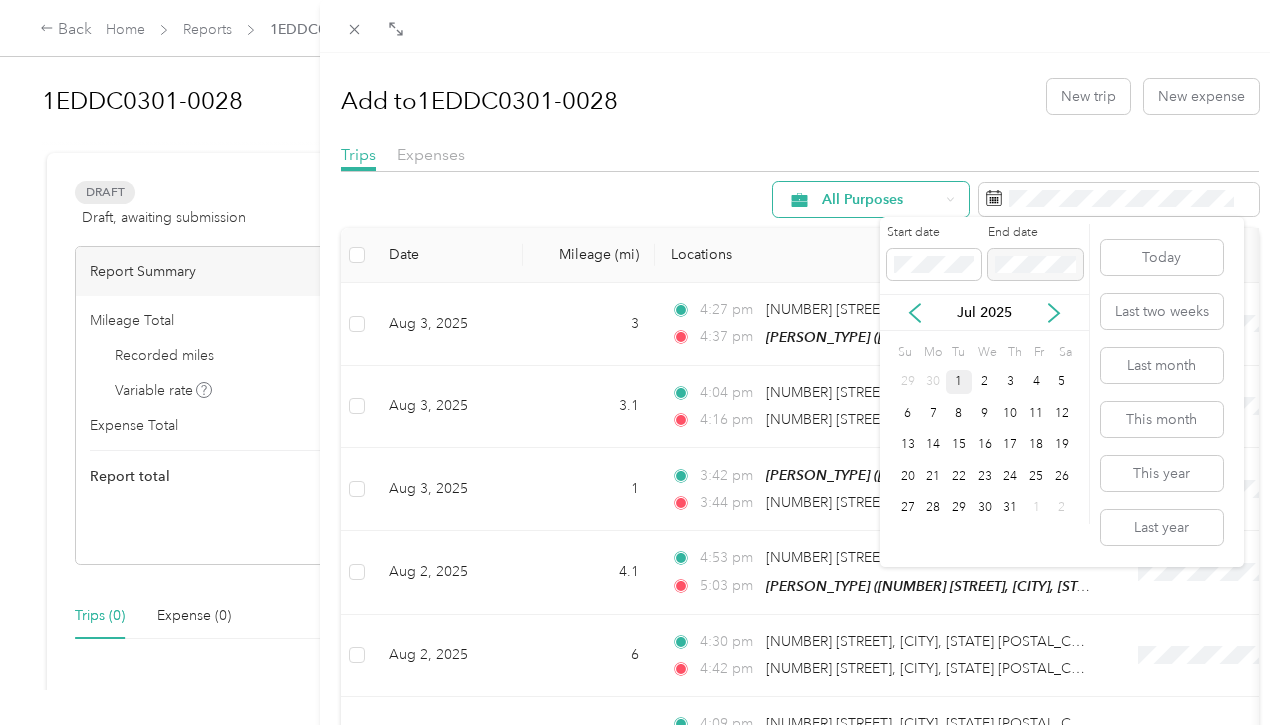 click on "1" at bounding box center [959, 382] 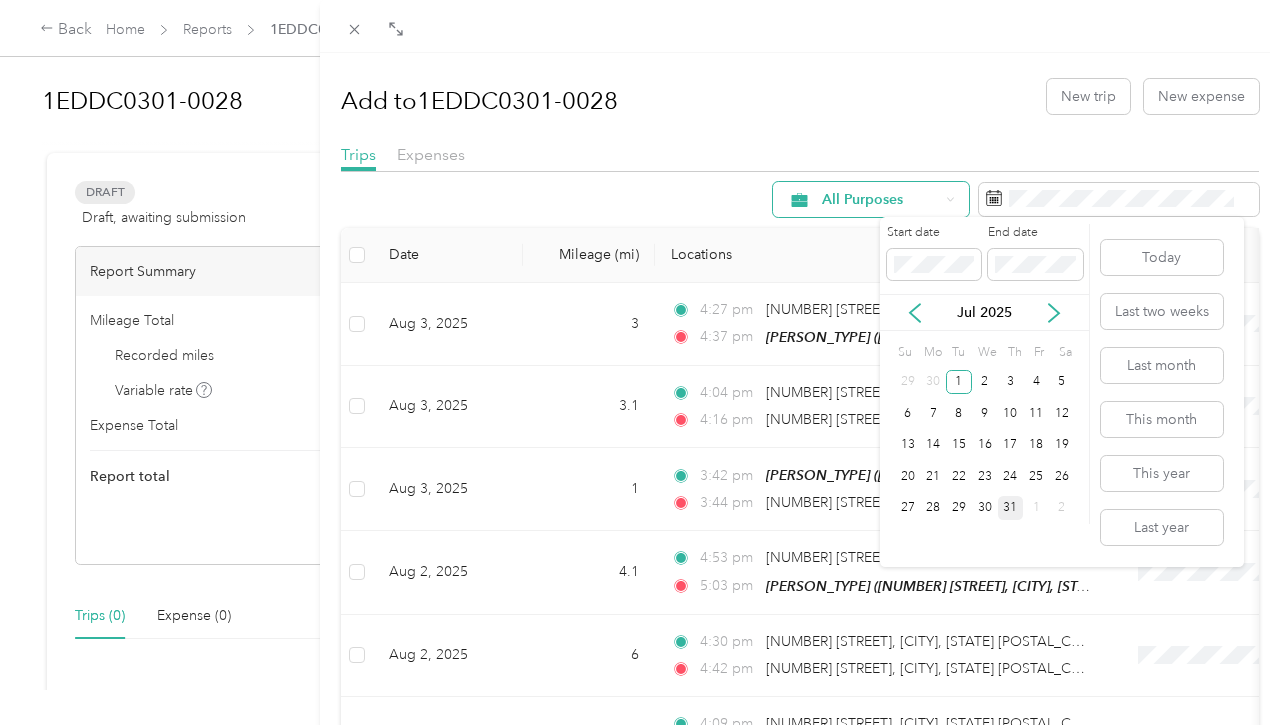 click on "31" at bounding box center [1011, 508] 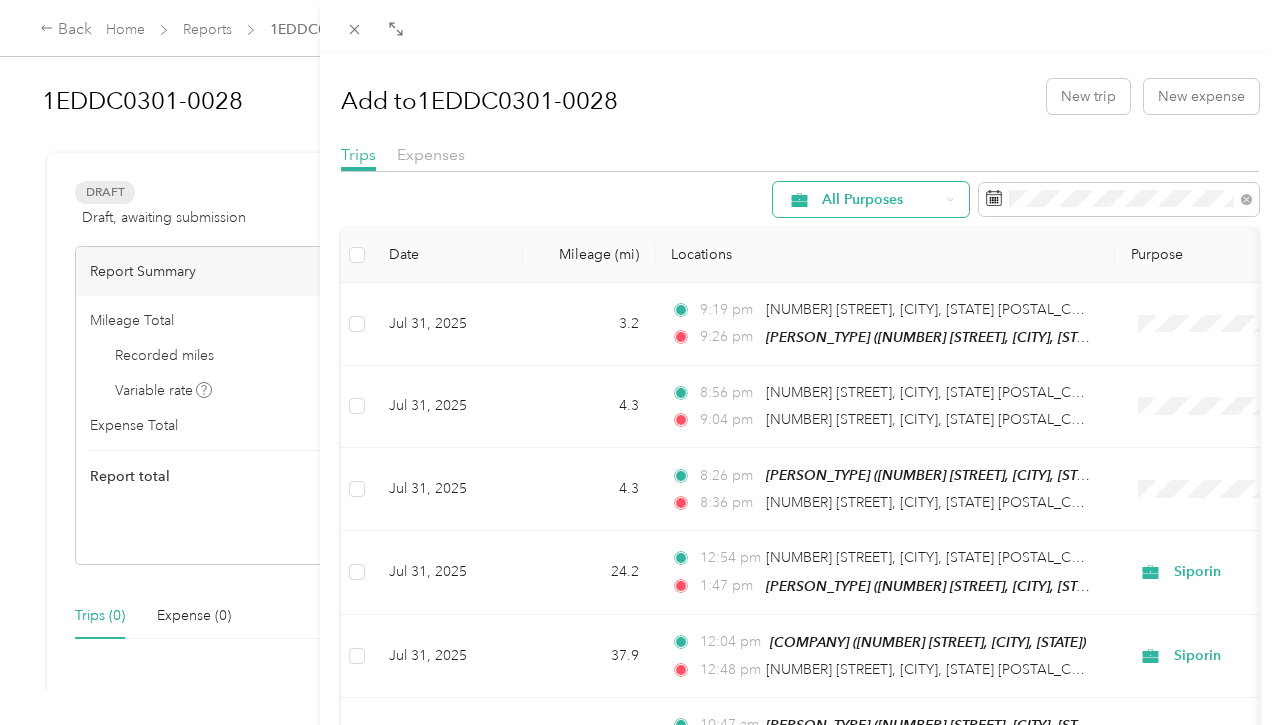 click 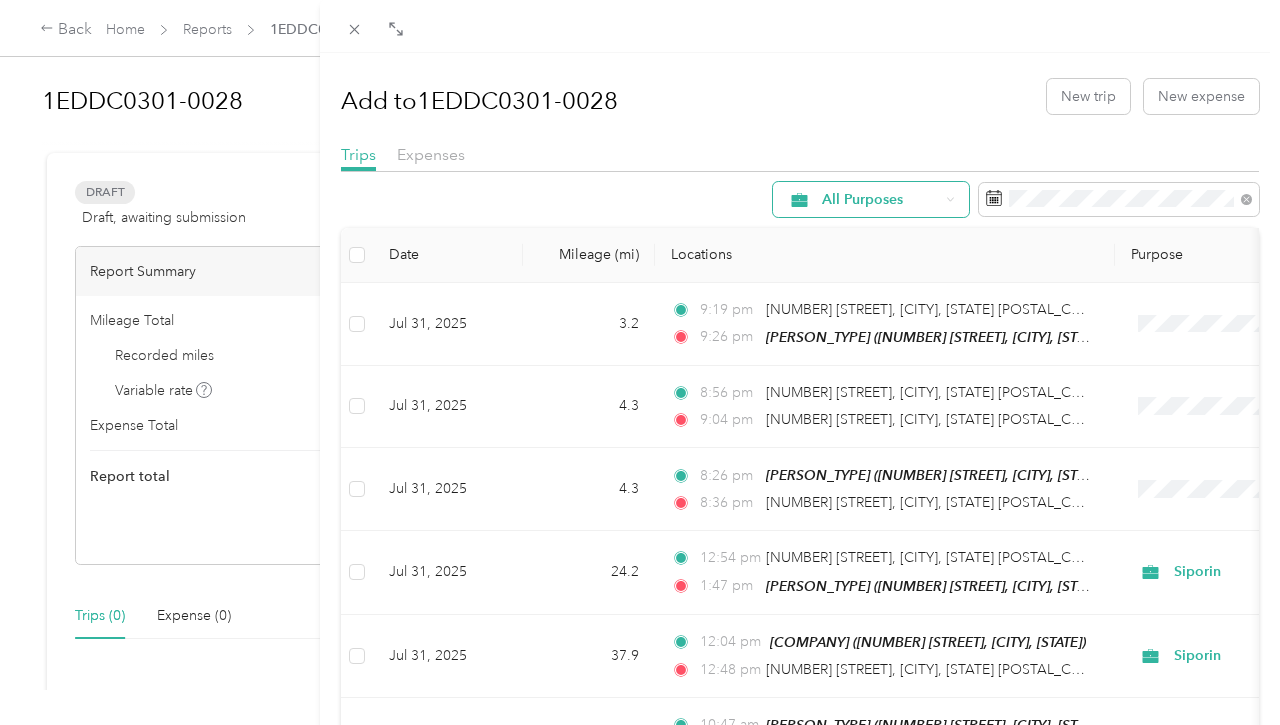 click on "Siporin" at bounding box center (856, 340) 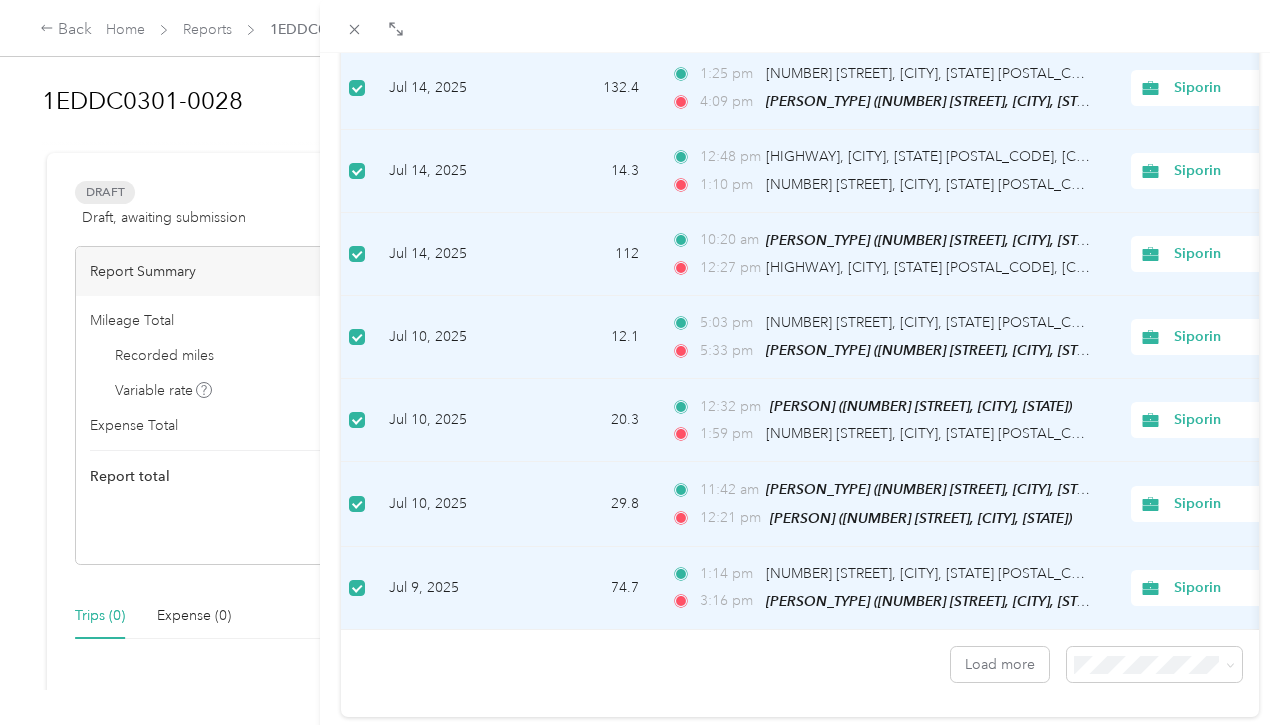 scroll, scrollTop: 1771, scrollLeft: 0, axis: vertical 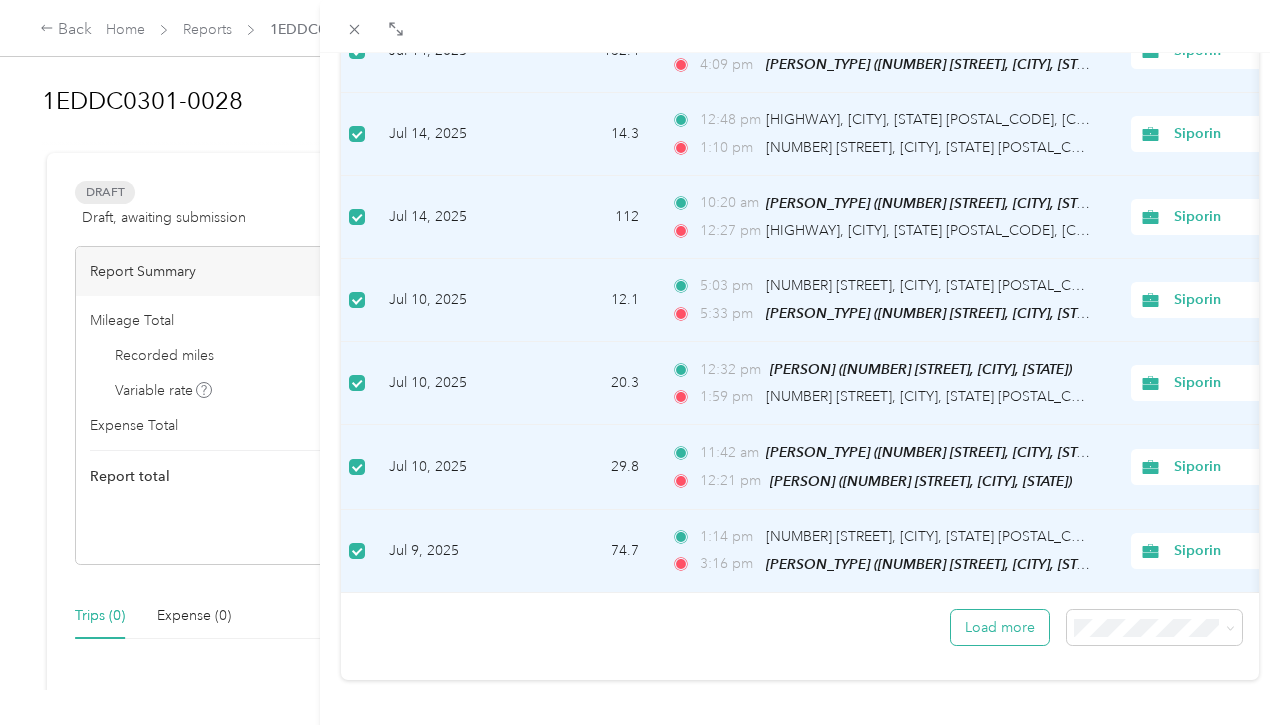 click on "Load more" at bounding box center [1000, 627] 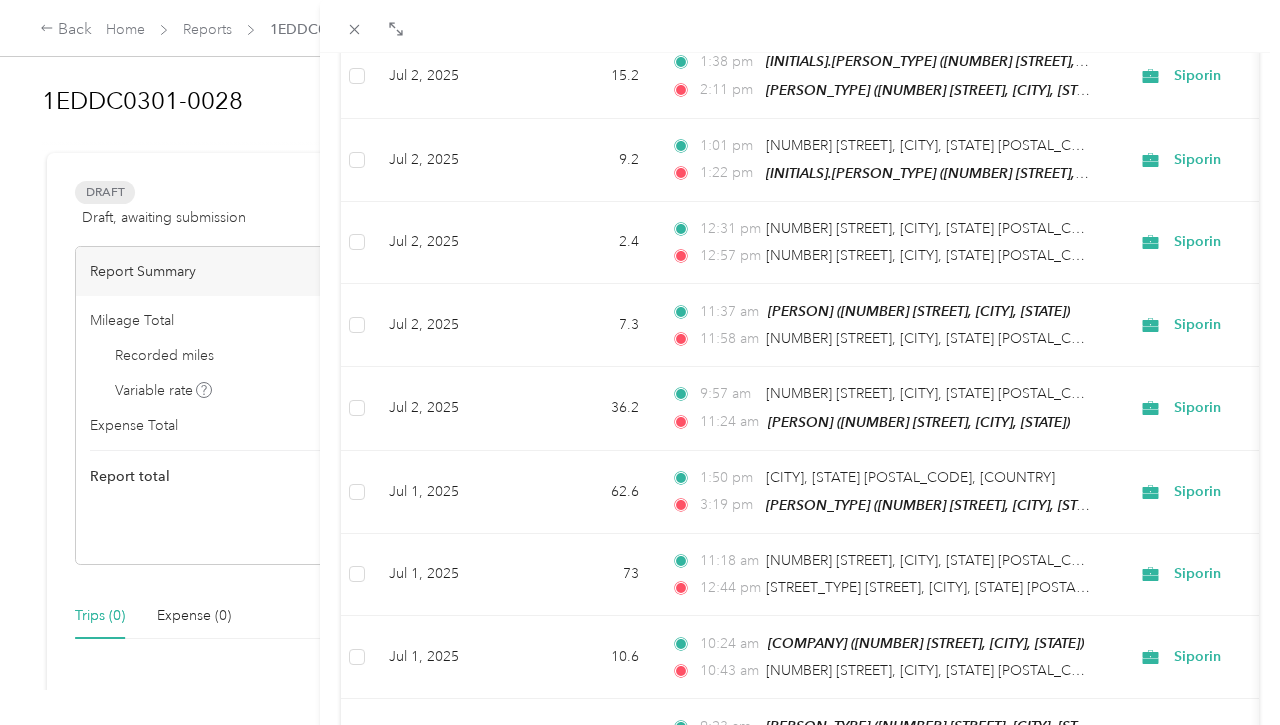 scroll, scrollTop: 3325, scrollLeft: 0, axis: vertical 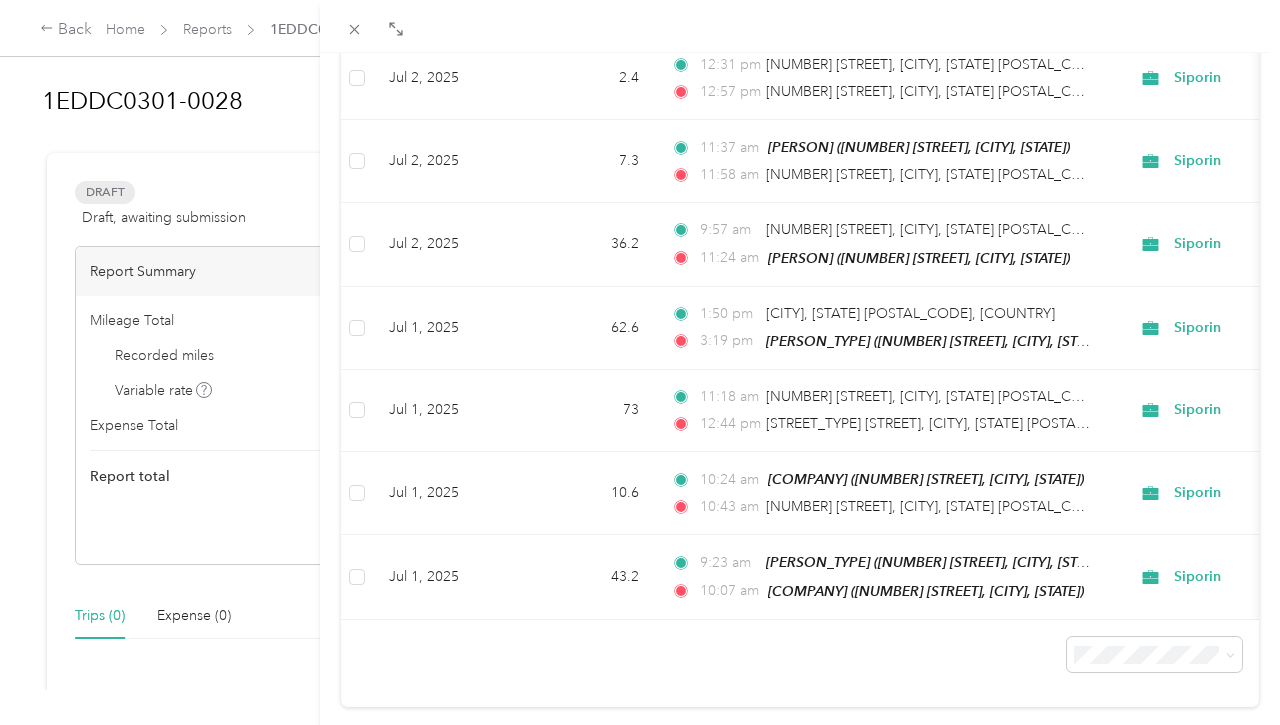 click on "Add to  [ID] New trip New expense Trips Expenses 25  trips selected Add to report [LAST] Date Mileage (mi) Locations Purpose           [MONTH] [DAY], [YEAR] [NUMBER] [NUMBER] [STREET], [CITY], [STATE], [COUNTRY]  [TIME] [PERSON] [MONTH] [DAY], [YEAR] [NUMBER] [NUMBER] [COMPANY] ([NUMBER] [STREET], [CITY], [STATE]) [NUMBER] [STREET], [CITY], [STATE], [COUNTRY]  [PERSON] [MONTH] [DAY], [YEAR] [NUMBER] [NUMBER] [PERSON] ([NUMBER] [STREET], [CITY], [STATE]) [NUMBER] [STREET], [CITY], [STATE], [COUNTRY] [PERSON] [MONTH] [DAY], [YEAR] [NUMBER] [NUMBER] [NUMBER] [STREET], [CITY], [STATE], [COUNTRY]  [NUMBER] [STREET], [CITY], [STATE], [COUNTRY]  [PERSON]" at bounding box center (800, 415) 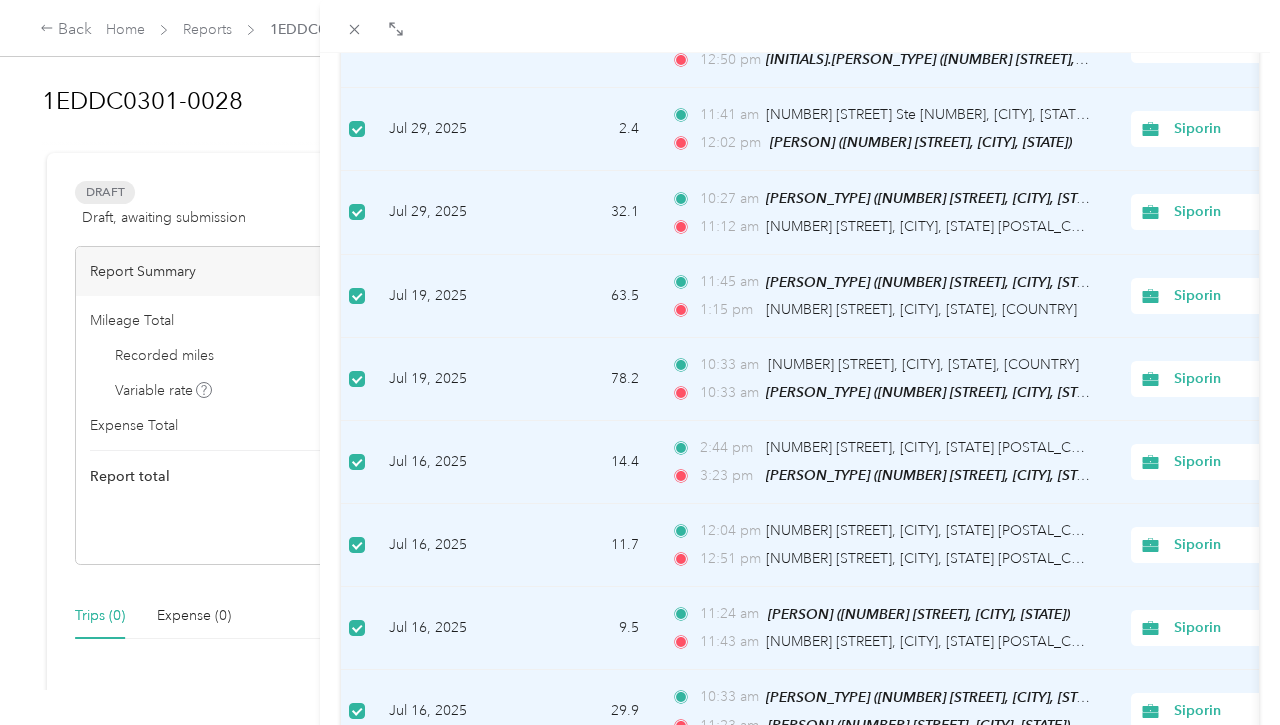 scroll, scrollTop: 0, scrollLeft: 0, axis: both 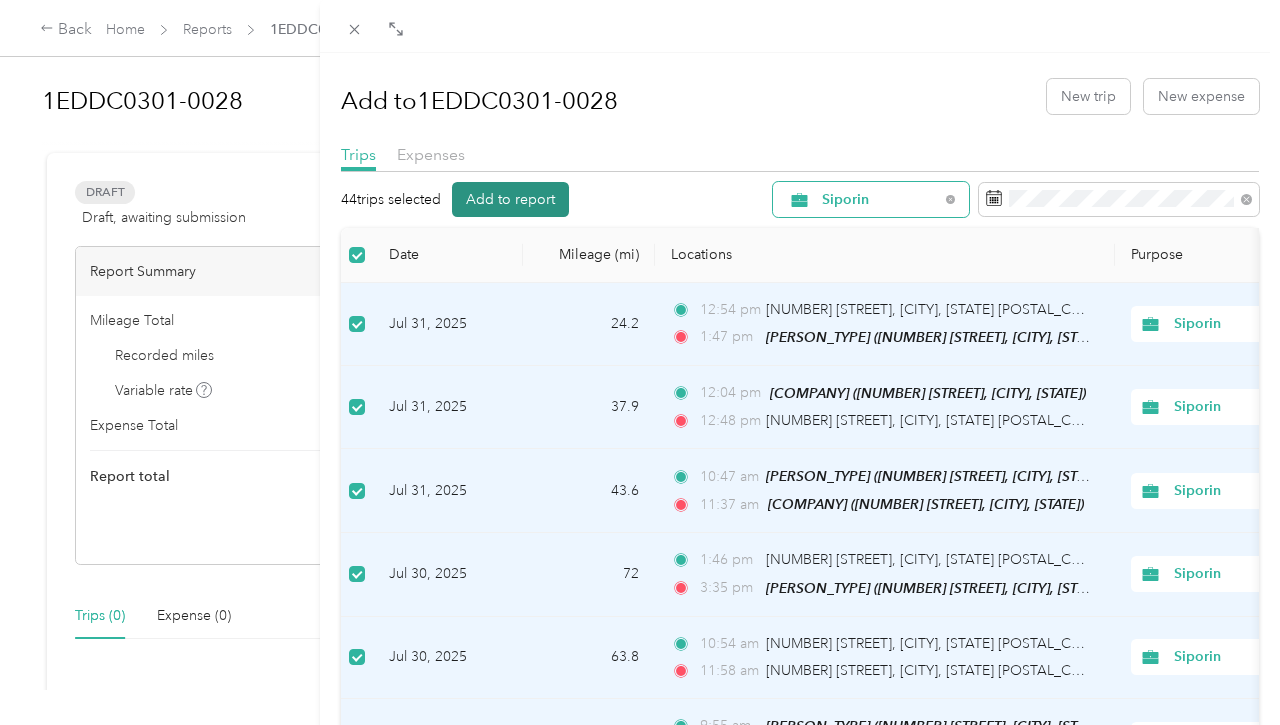 click on "Add to report" at bounding box center (510, 199) 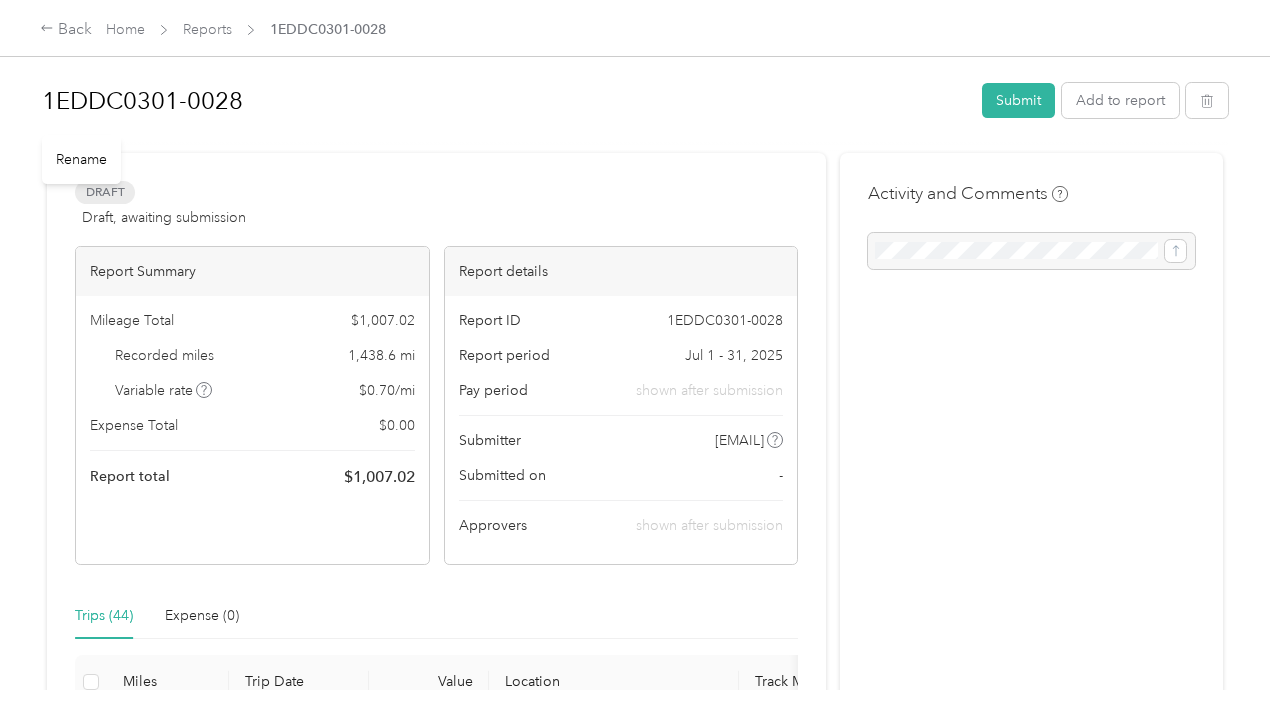 click on "1EDDC0301-0028" at bounding box center (505, 101) 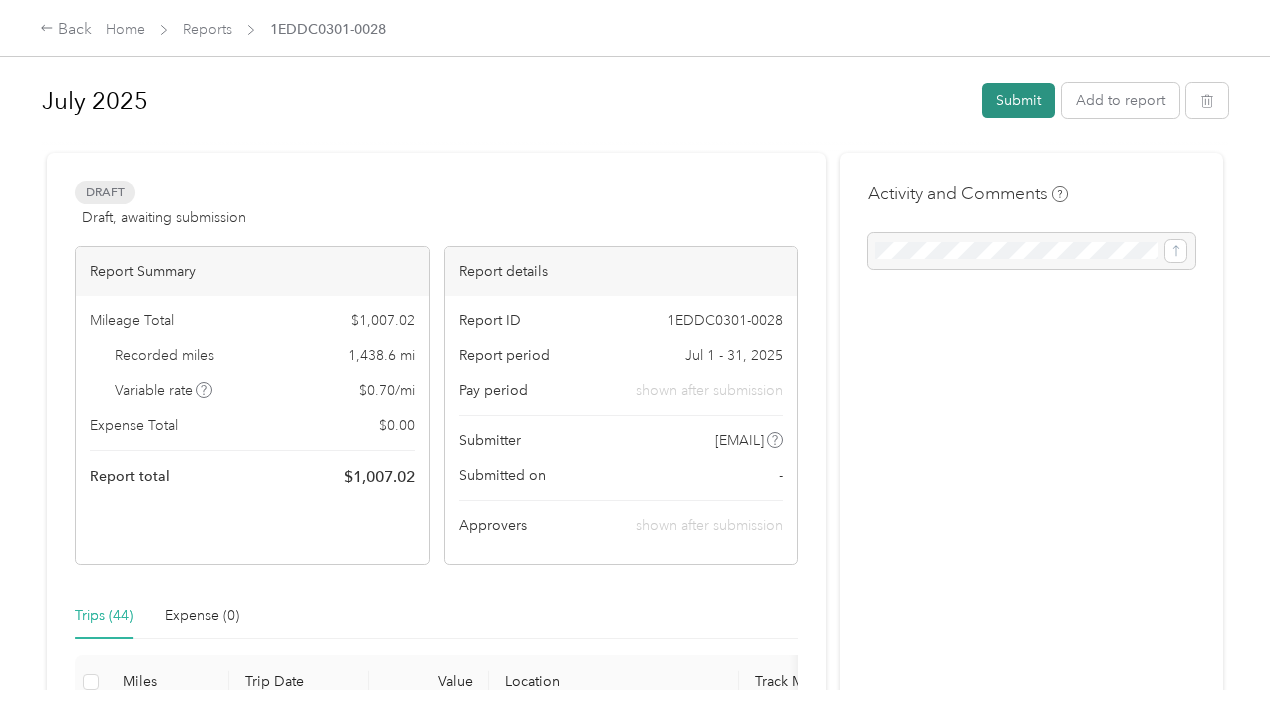 click on "Submit" at bounding box center [1018, 100] 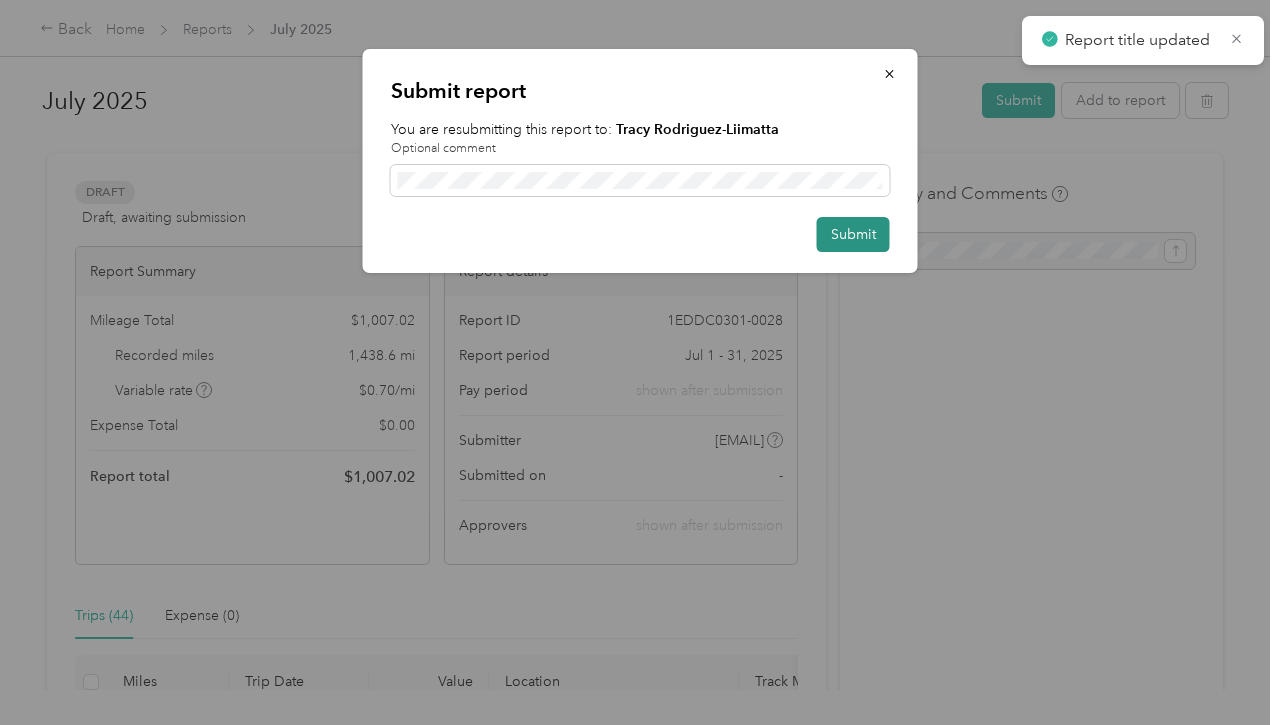 click on "Submit" at bounding box center (853, 234) 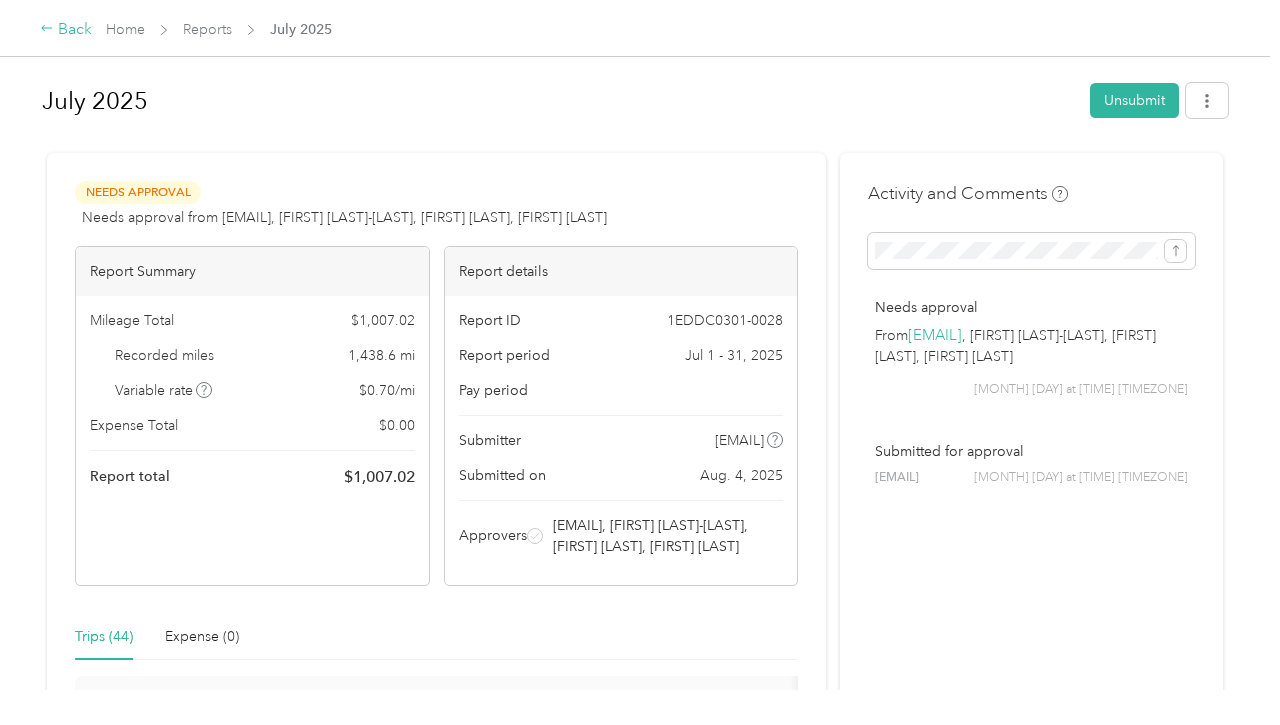 click 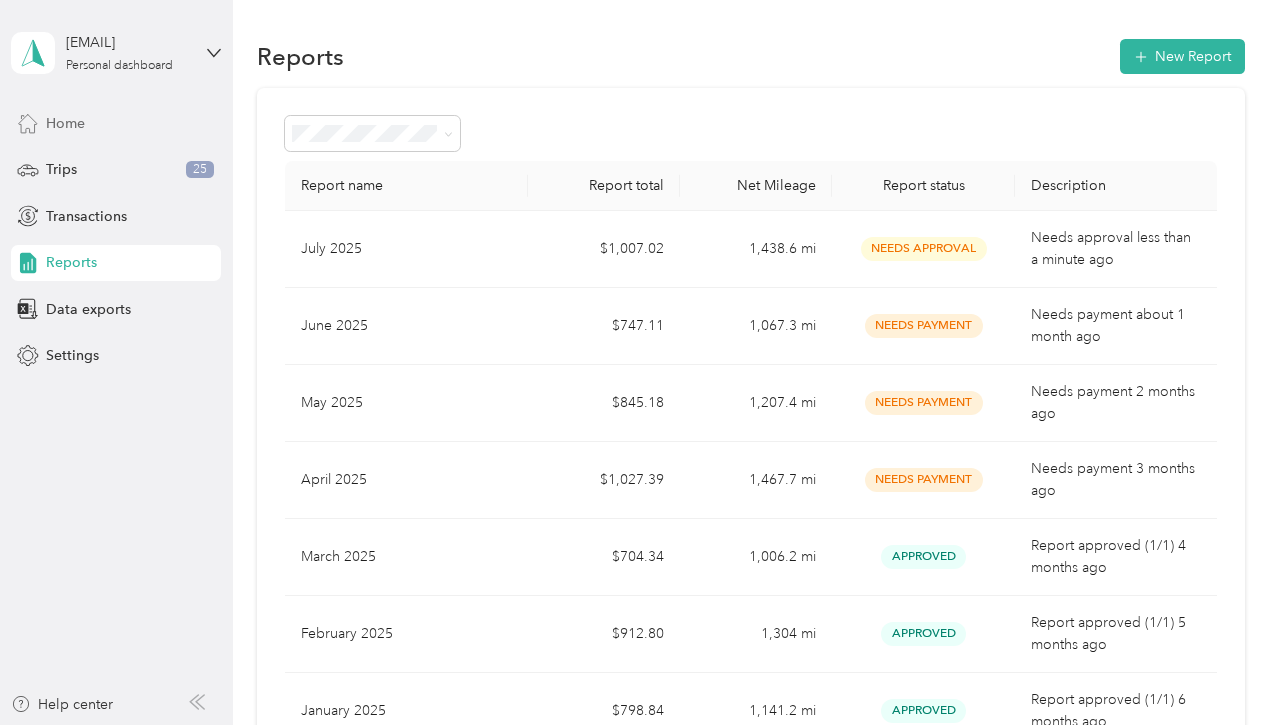 click on "Home" at bounding box center [65, 123] 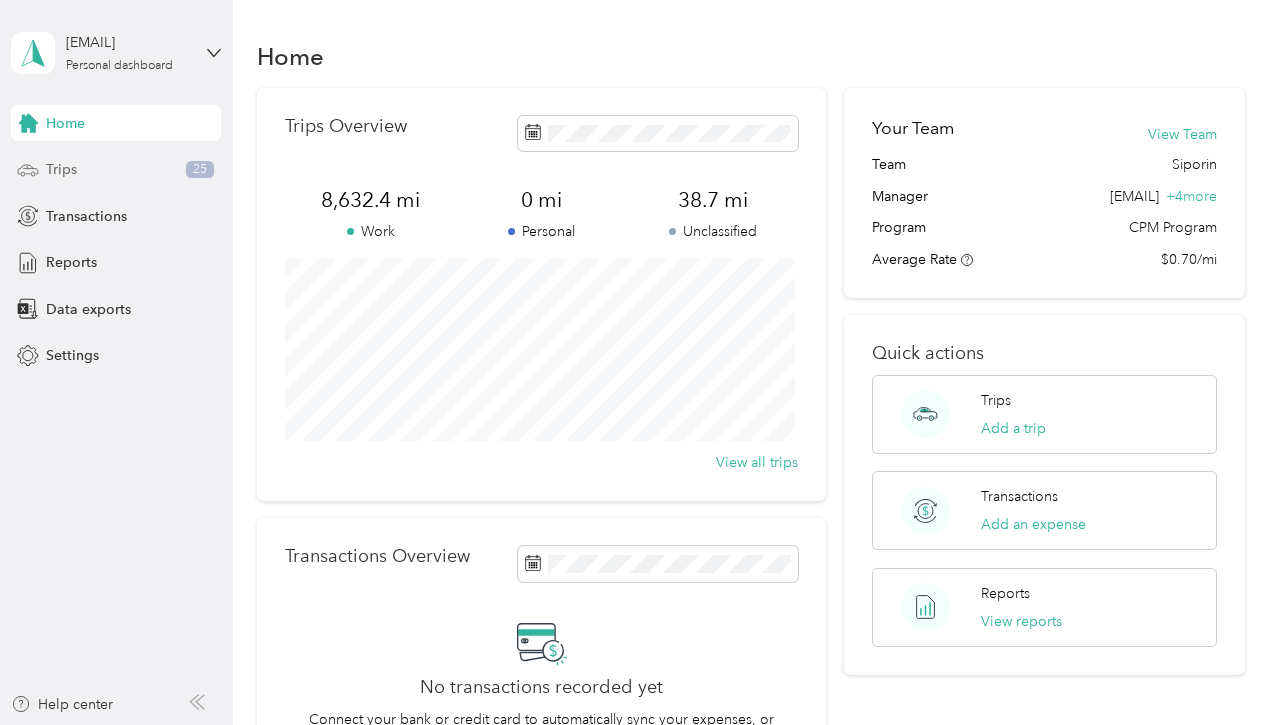 click on "Trips" at bounding box center (61, 169) 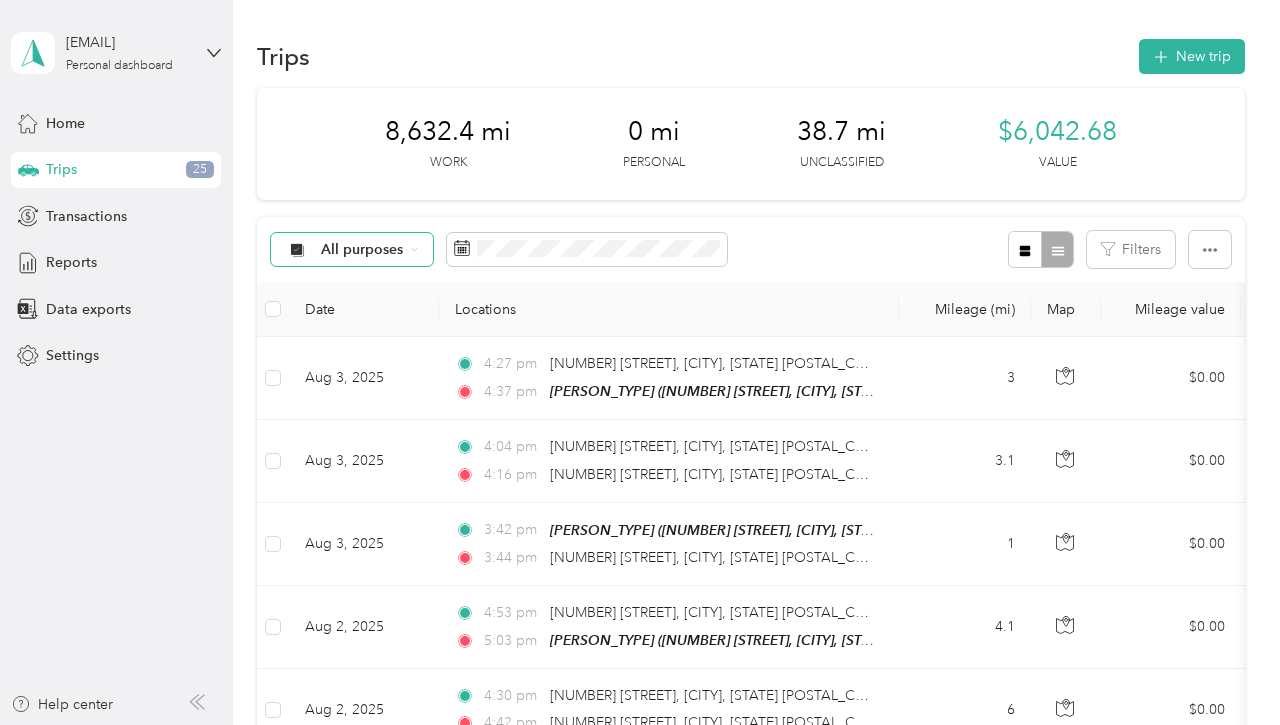 click 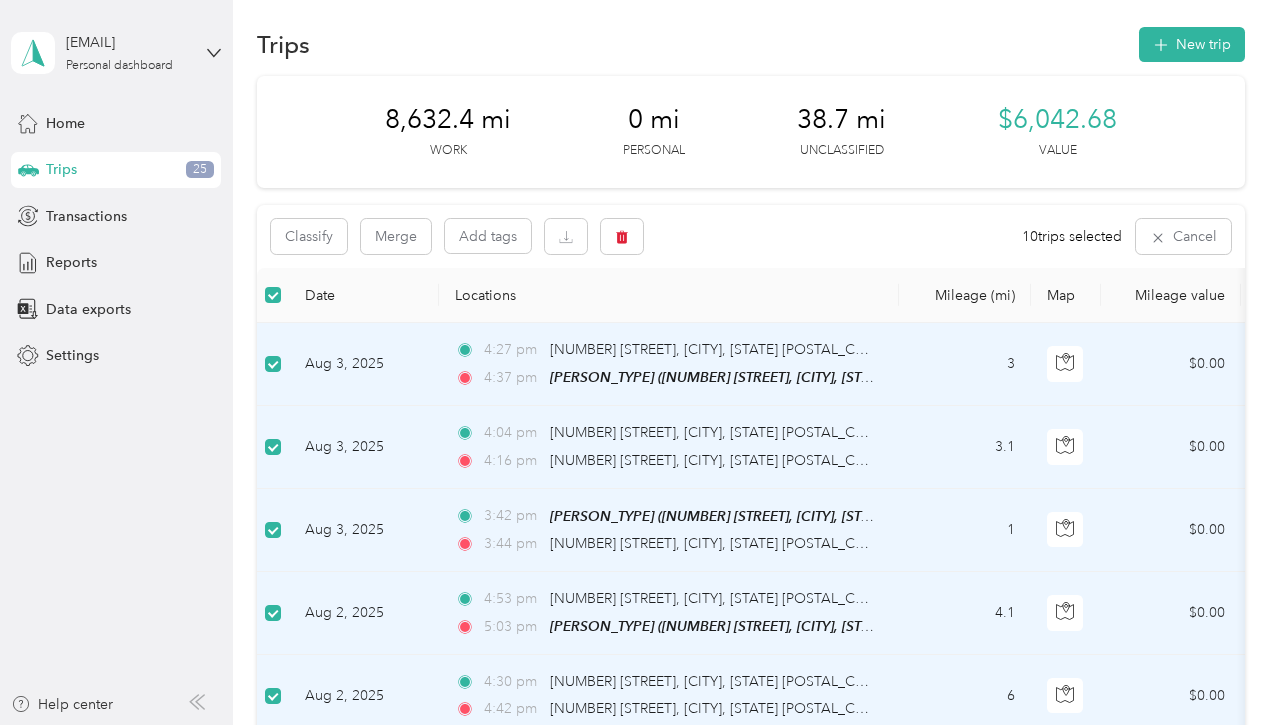 scroll, scrollTop: 0, scrollLeft: 0, axis: both 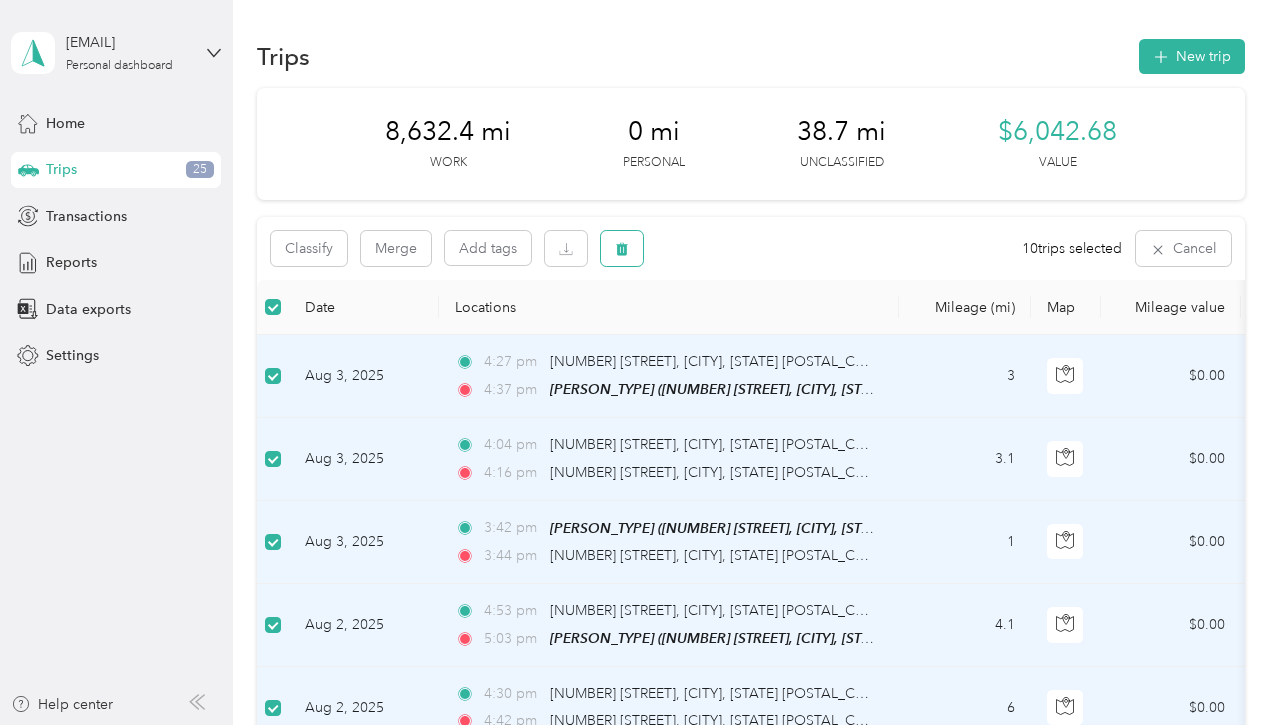 click 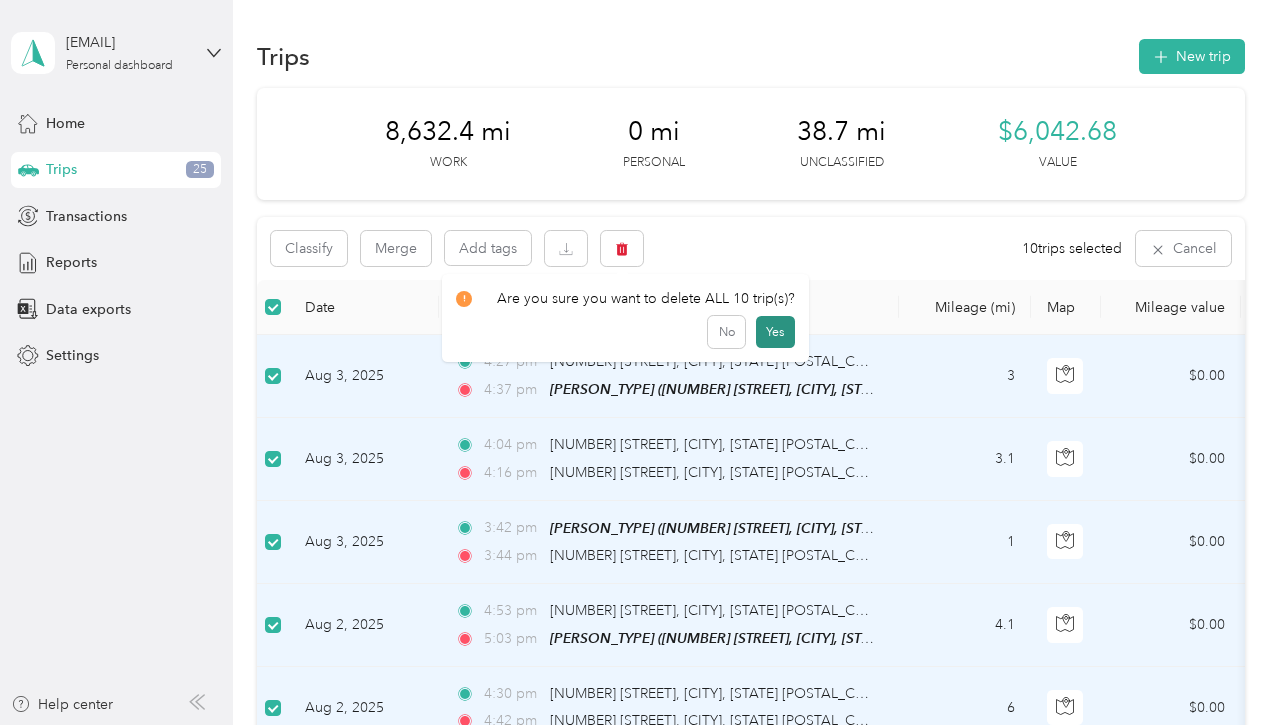click on "Yes" at bounding box center (775, 332) 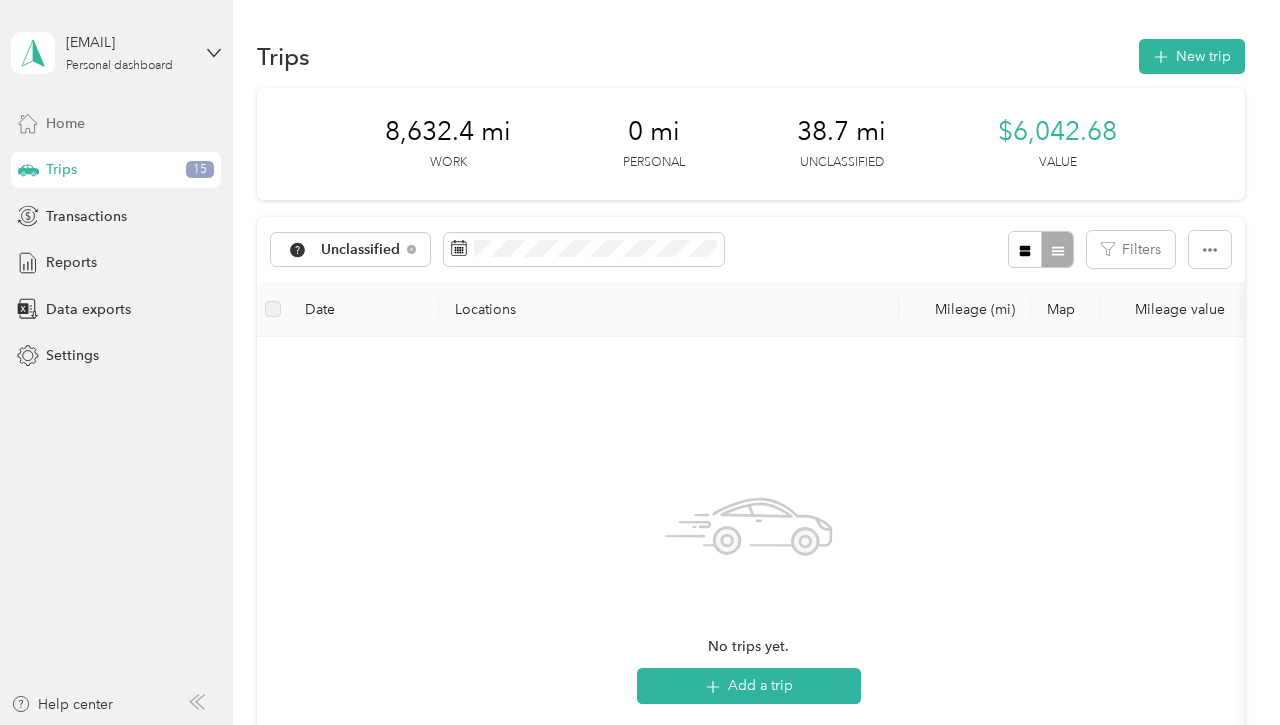 click on "Home" at bounding box center (65, 123) 